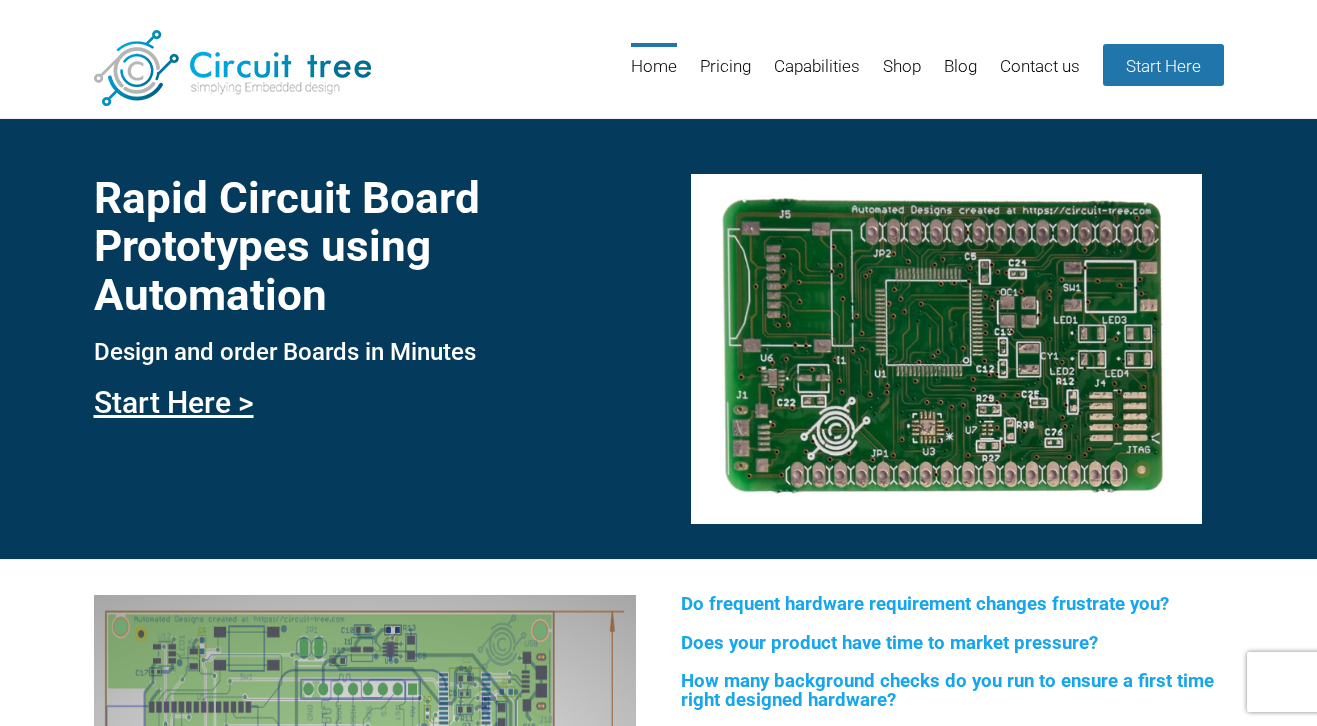 scroll, scrollTop: 0, scrollLeft: 0, axis: both 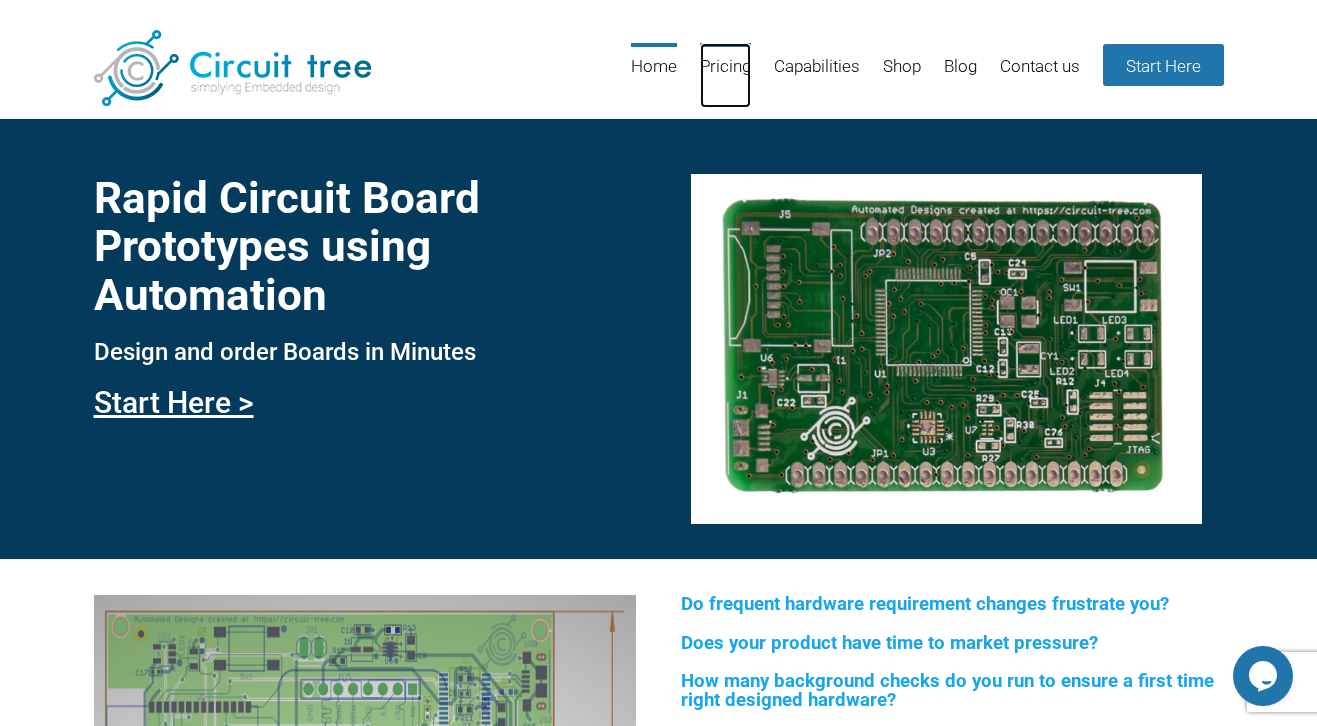 click on "Pricing" at bounding box center (725, 75) 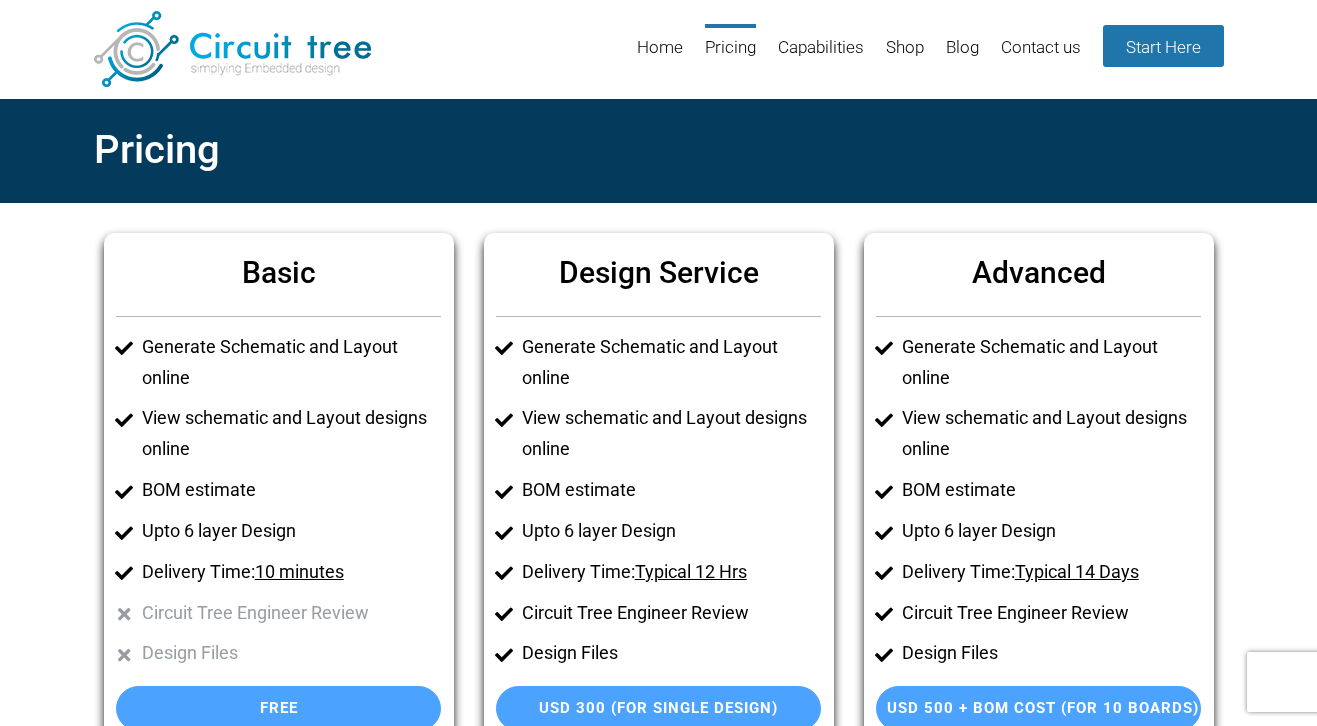scroll, scrollTop: 0, scrollLeft: 0, axis: both 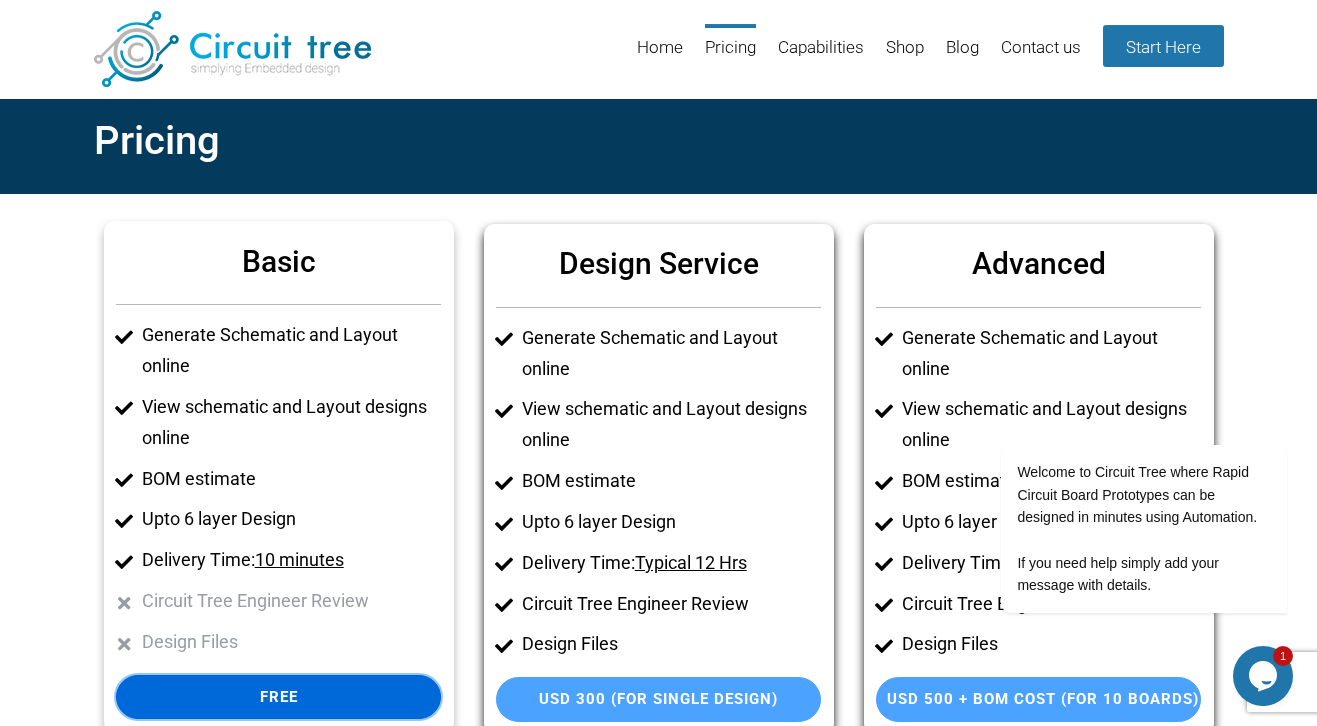 click on "Free" at bounding box center [278, 697] 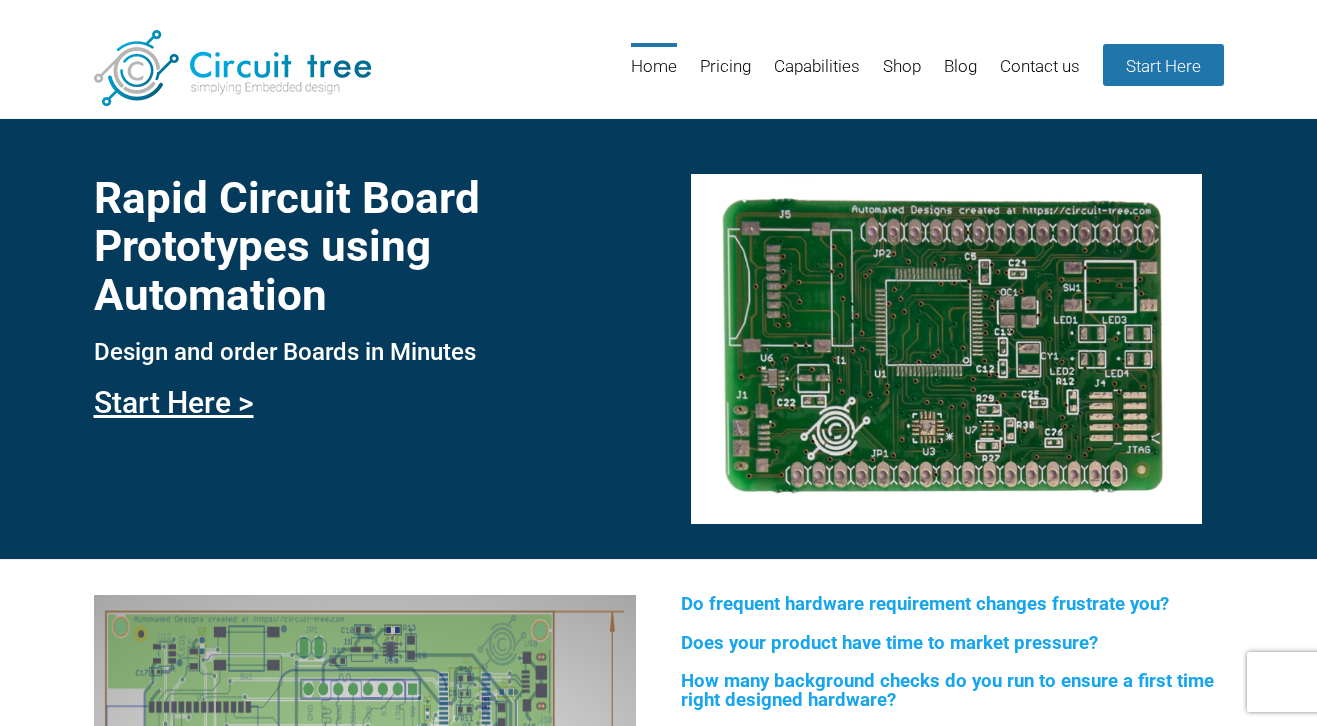 scroll, scrollTop: 0, scrollLeft: 0, axis: both 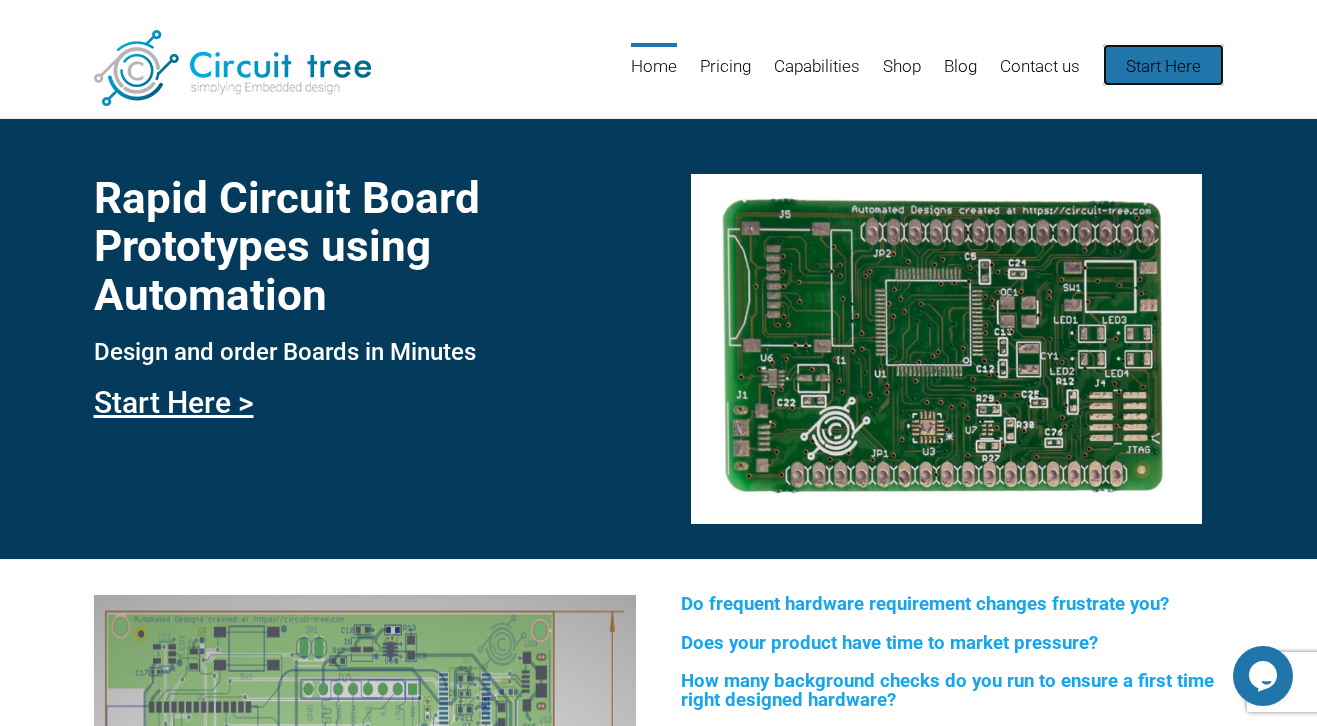 click on "Start Here" at bounding box center [1163, 65] 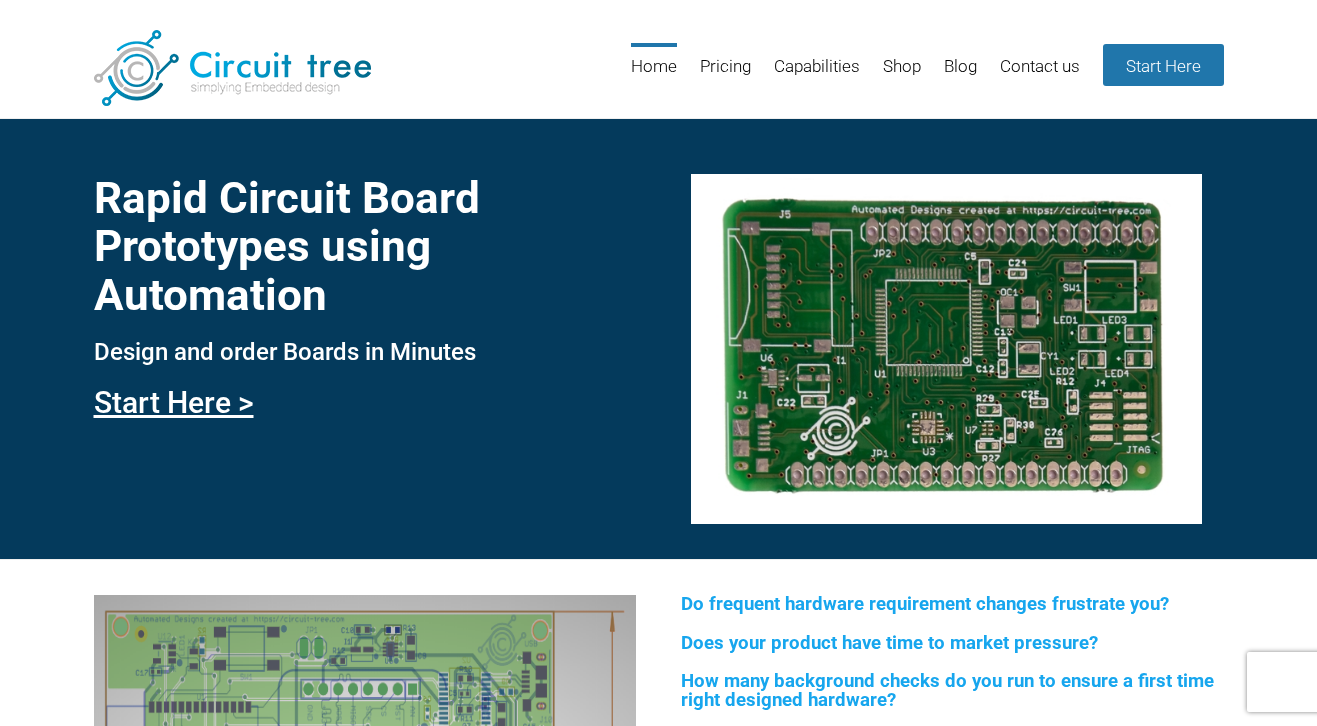 scroll, scrollTop: 0, scrollLeft: 0, axis: both 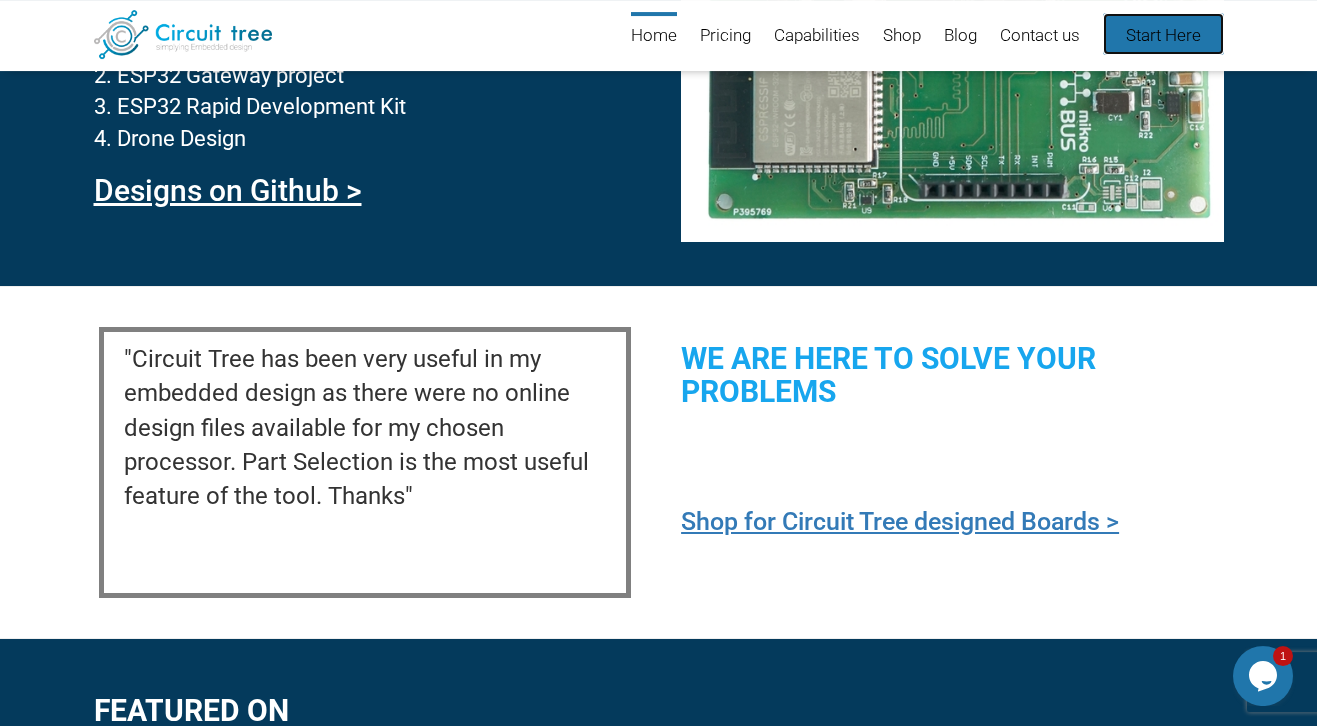 click on "Start Here" at bounding box center (1163, 34) 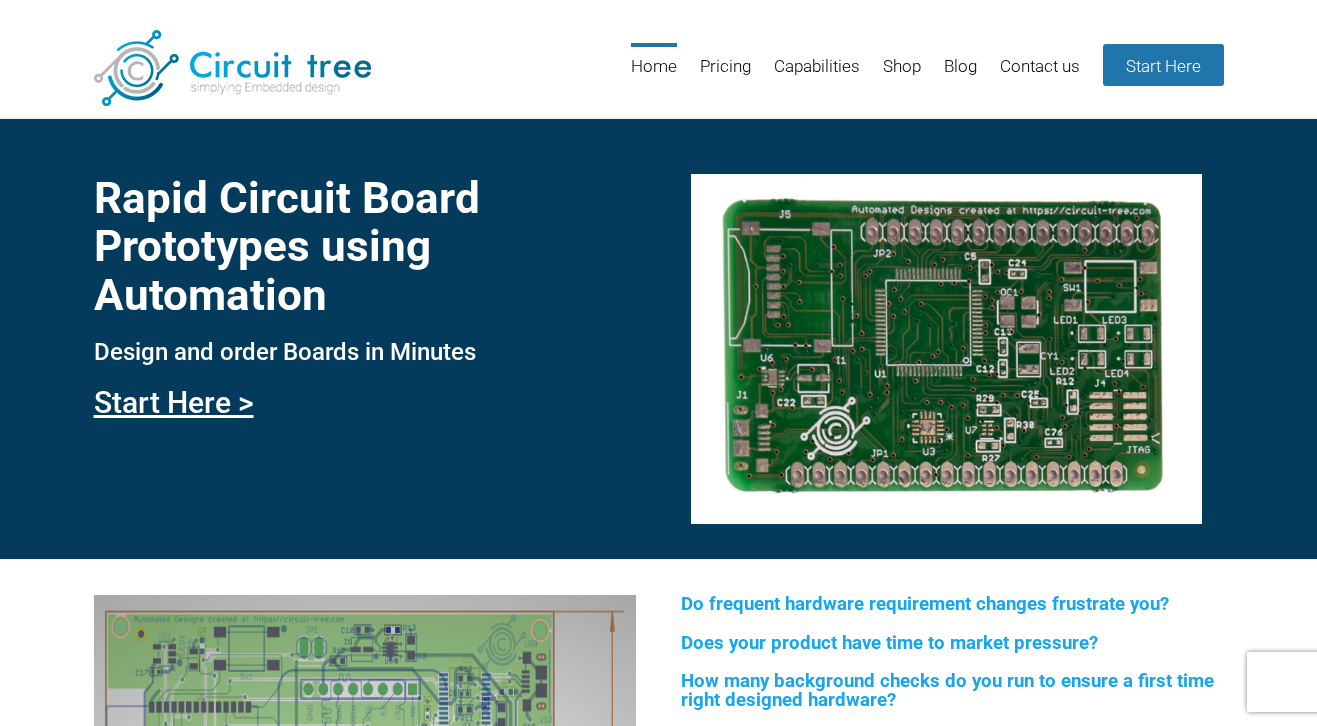 scroll, scrollTop: 0, scrollLeft: 0, axis: both 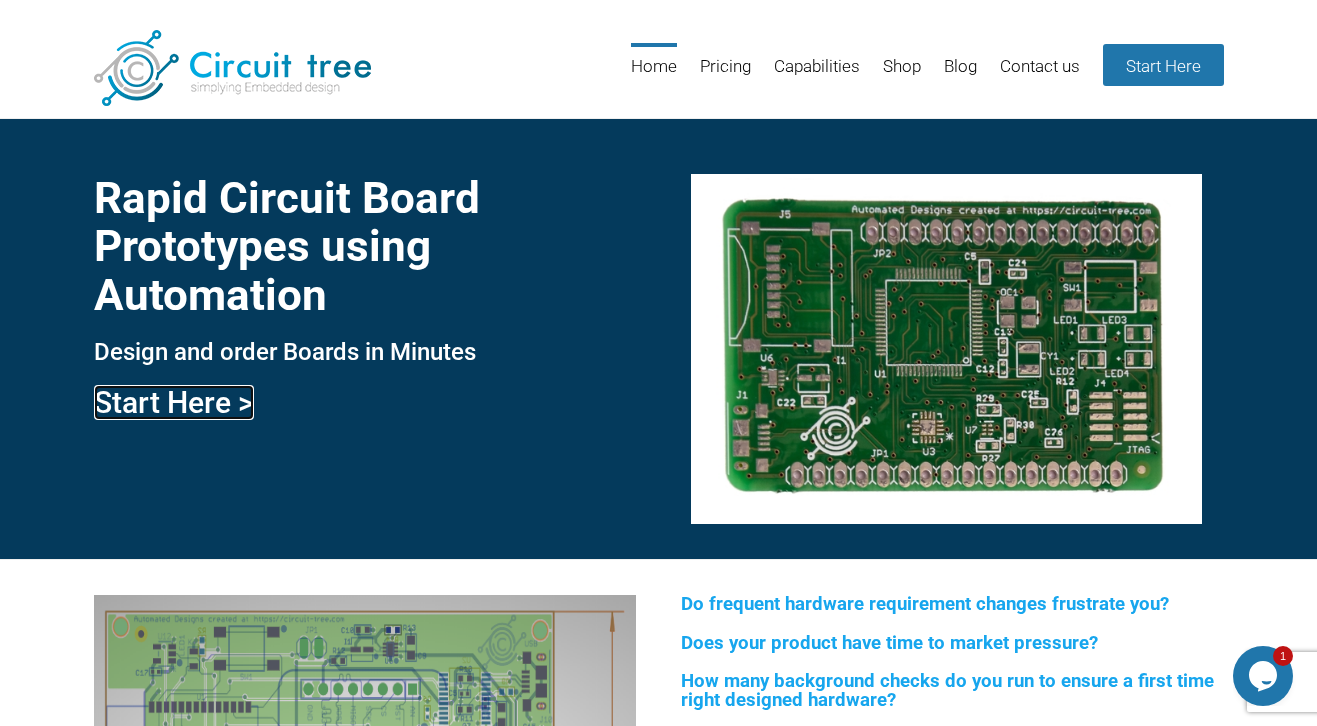 click on "Start Here >" at bounding box center (174, 402) 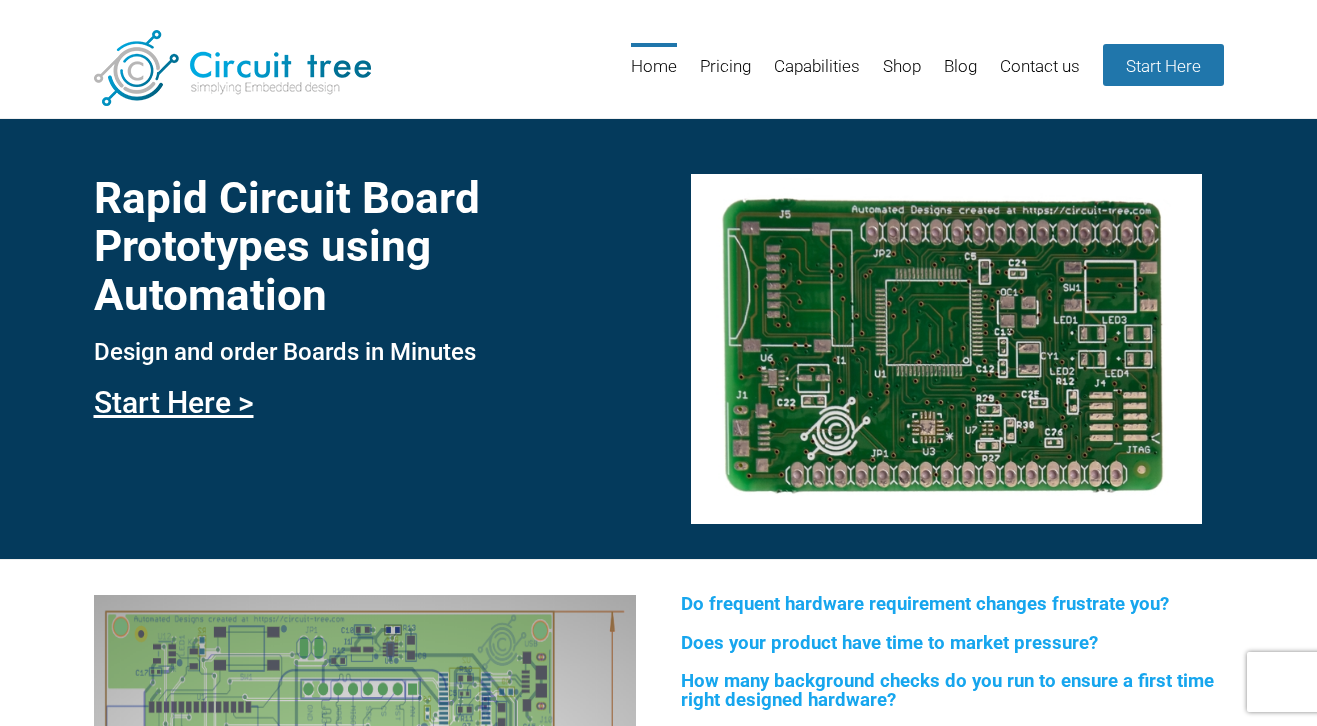 scroll, scrollTop: 0, scrollLeft: 0, axis: both 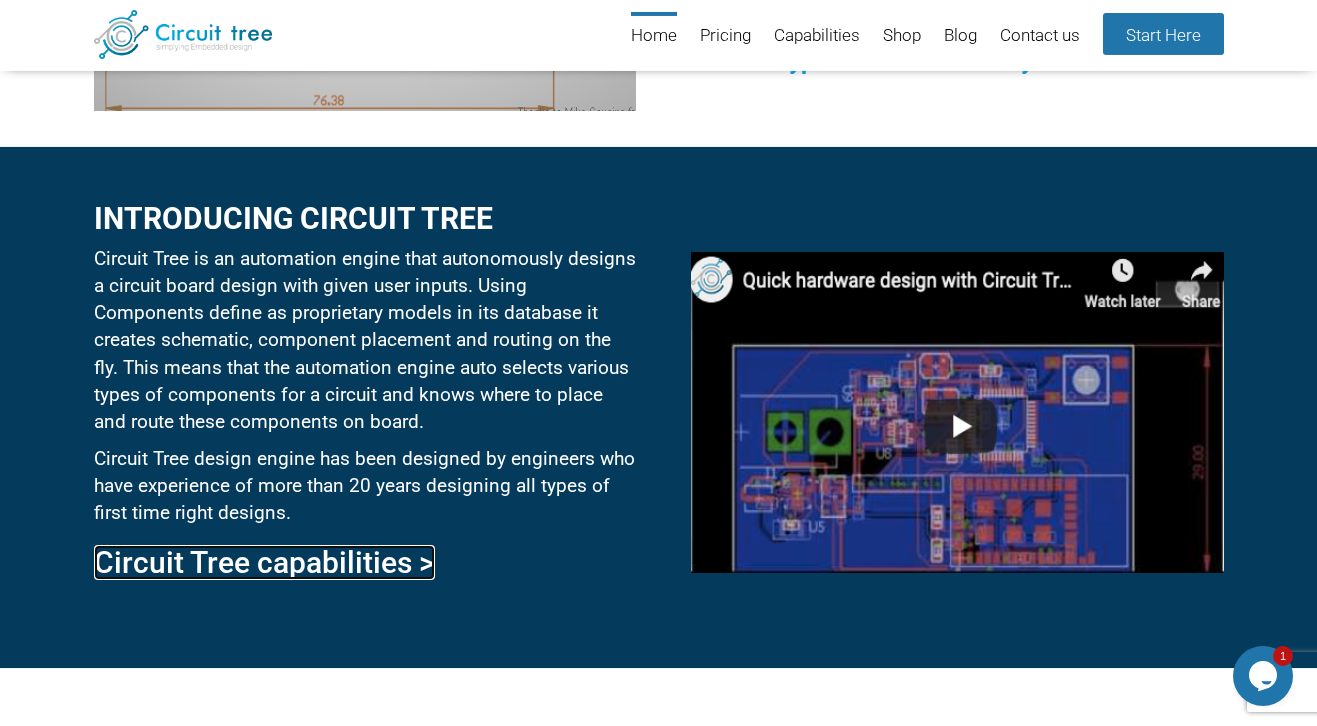 click on "Circuit Tree capabilities >" at bounding box center [264, 562] 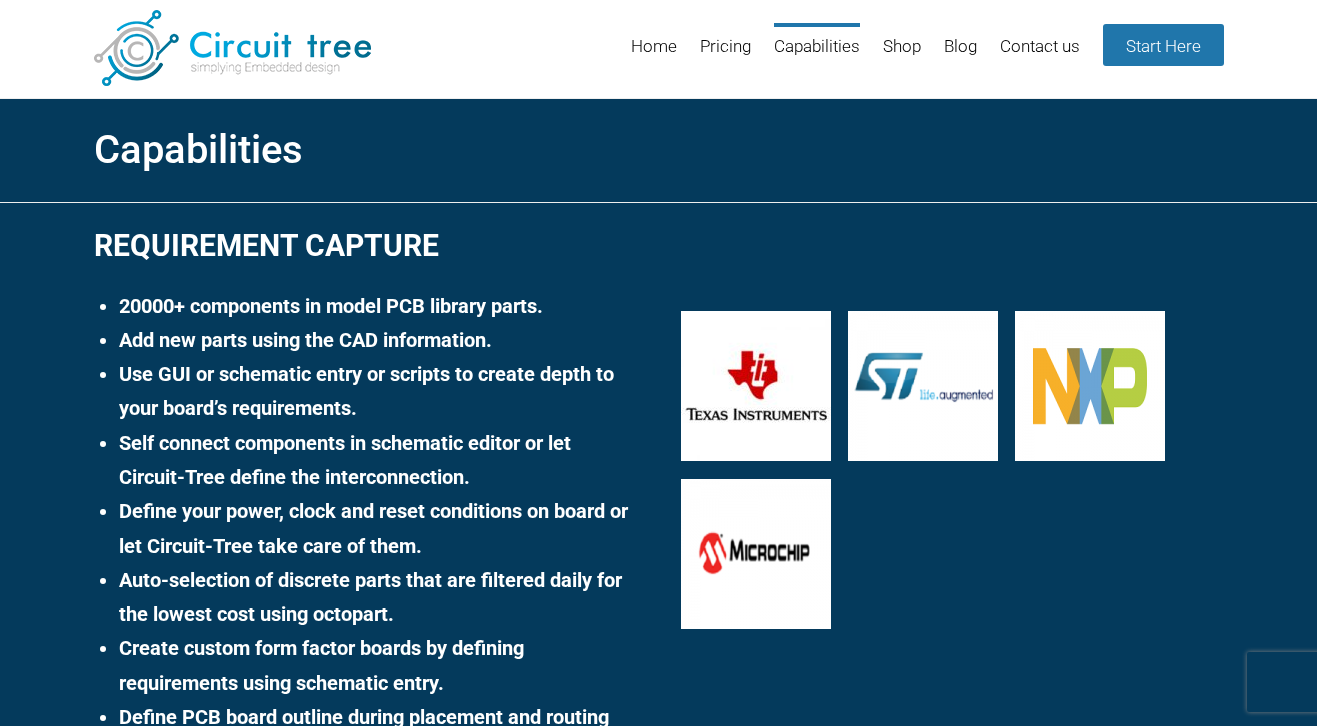 scroll, scrollTop: 0, scrollLeft: 0, axis: both 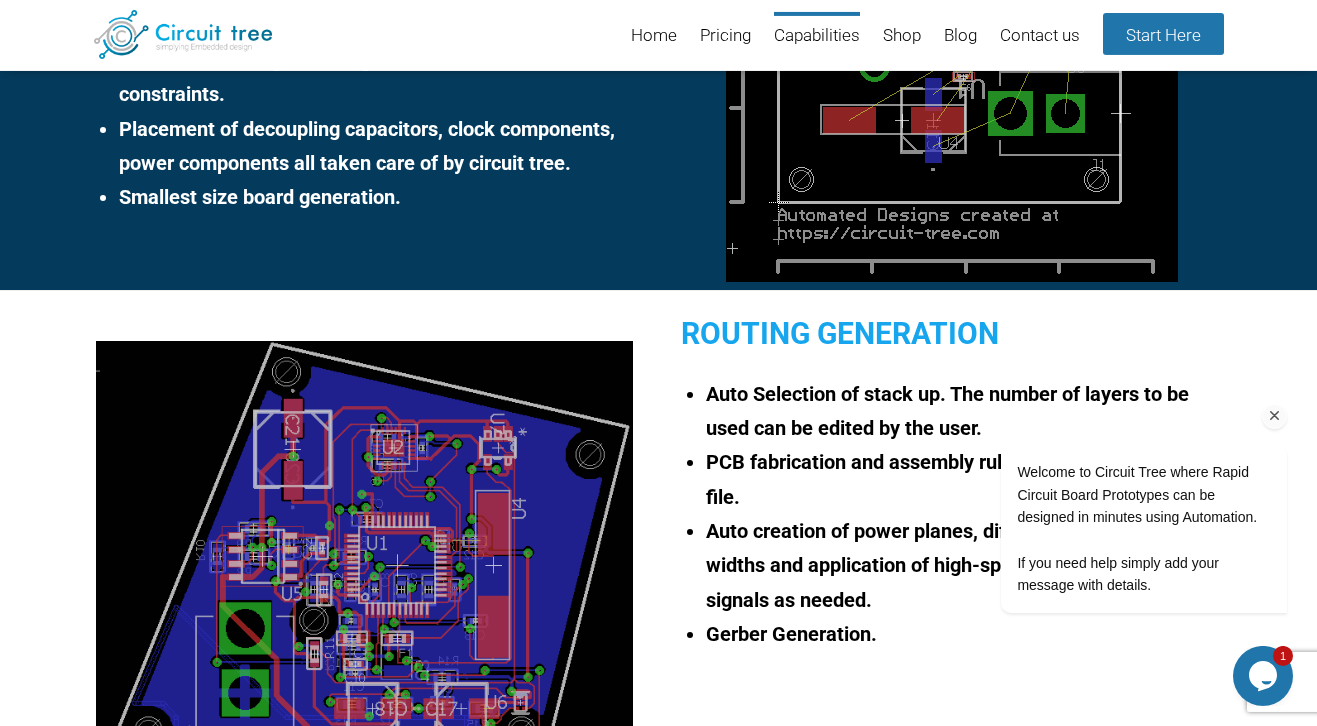 click on "Welcome to Circuit Tree where Rapid Circuit Board Prototypes can be designed in minutes using Automation. If you need help simply add your message with details." at bounding box center (1117, 445) 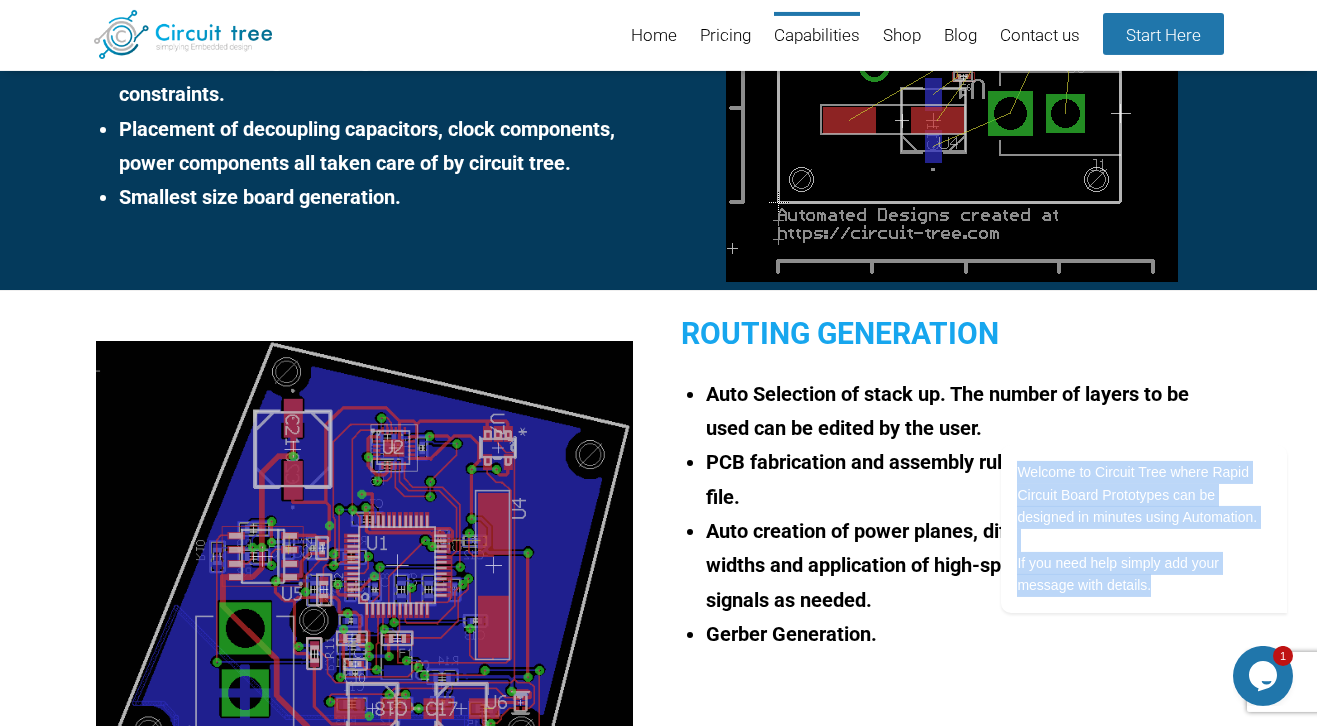 drag, startPoint x: 1292, startPoint y: 606, endPoint x: 2253, endPoint y: 490, distance: 967.9757 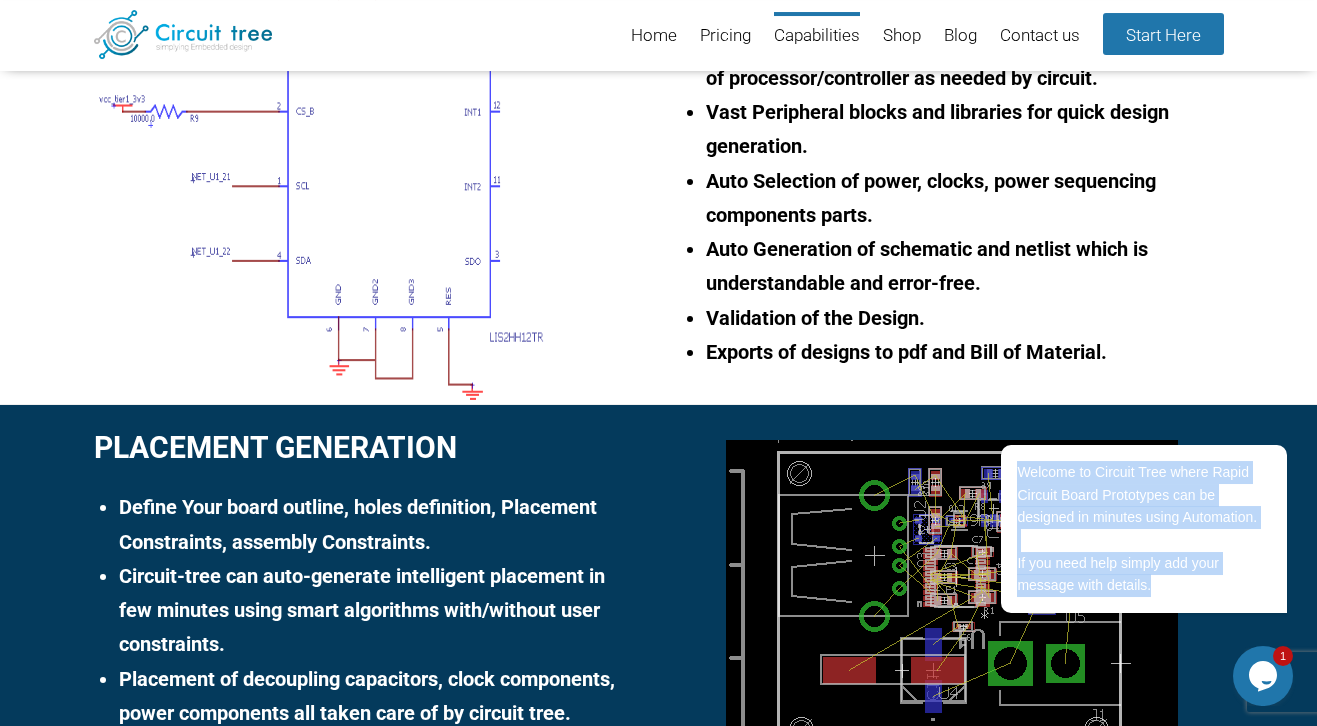 scroll, scrollTop: 888, scrollLeft: 0, axis: vertical 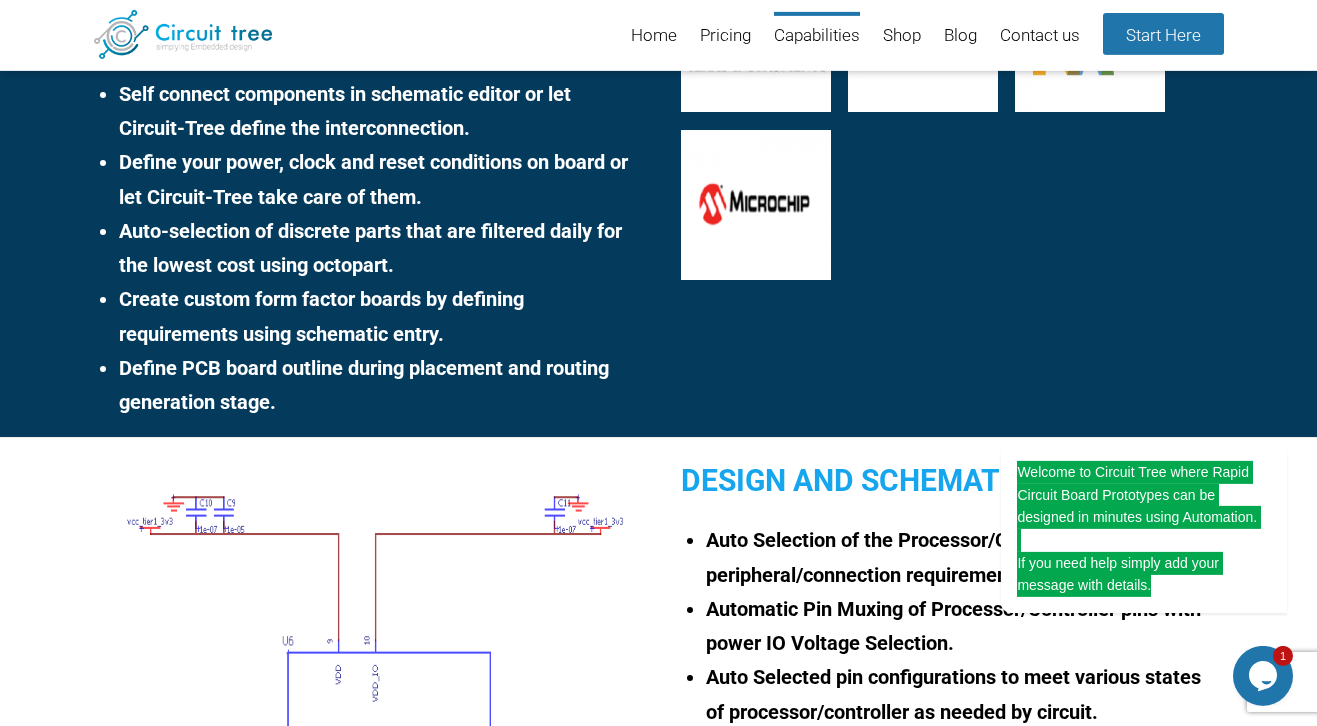 click on "Menu
Skip to content
Home
Pricing
Capabilities
Shop
Blog
Contact us
Start Here" at bounding box center (658, 35) 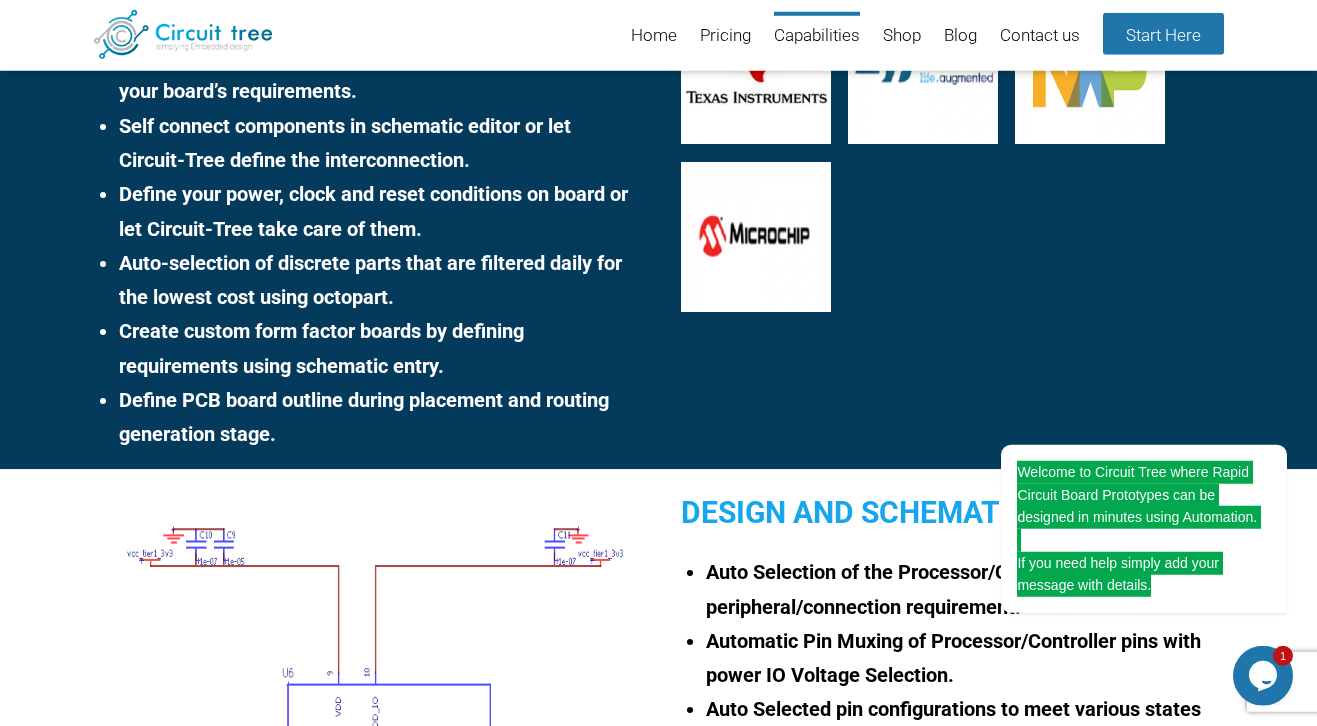 drag, startPoint x: 1281, startPoint y: 39, endPoint x: 1245, endPoint y: -68, distance: 112.89375 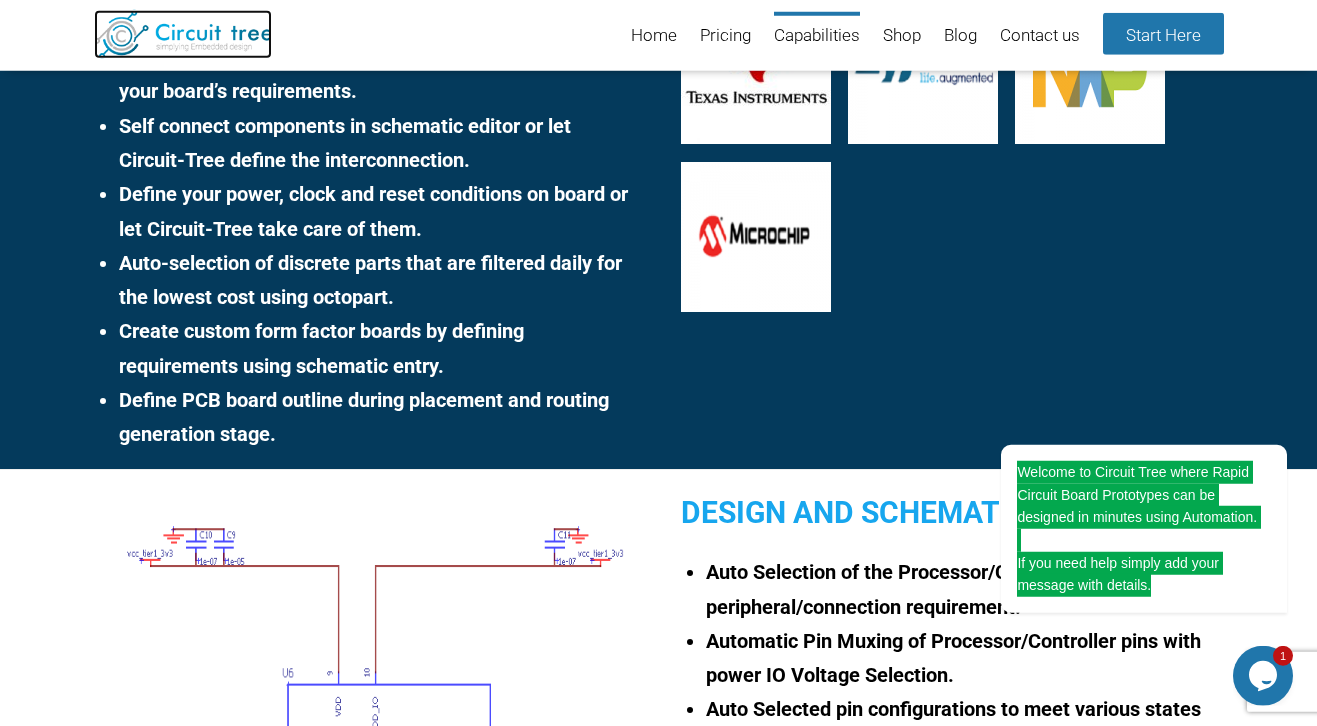 click at bounding box center (183, 34) 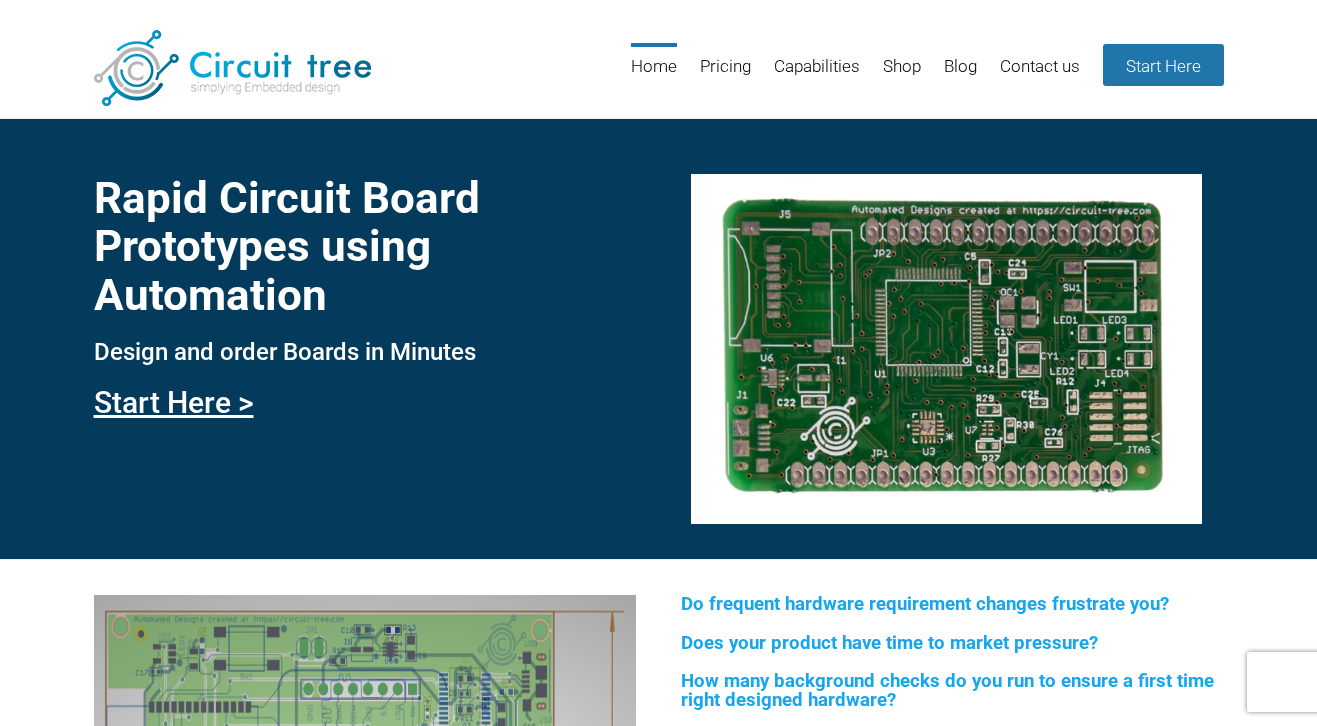 scroll, scrollTop: 0, scrollLeft: 0, axis: both 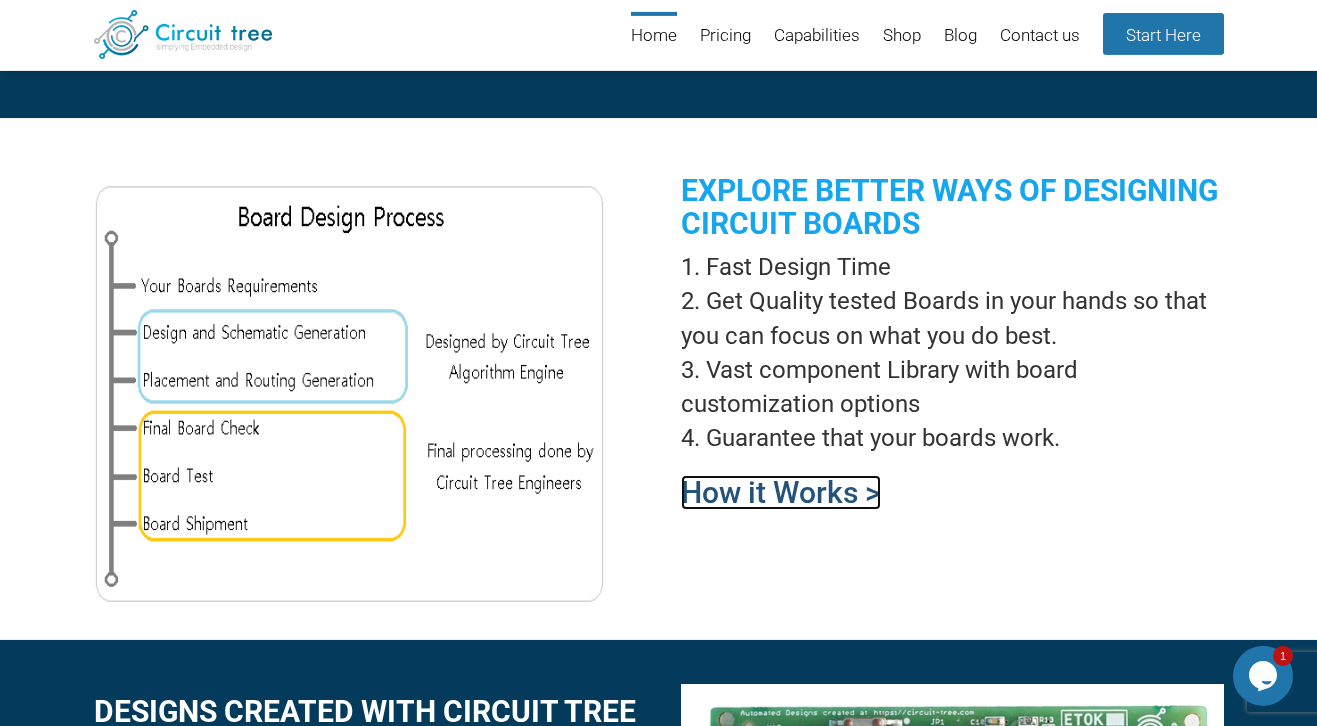 click on "How it Works >" at bounding box center [781, 492] 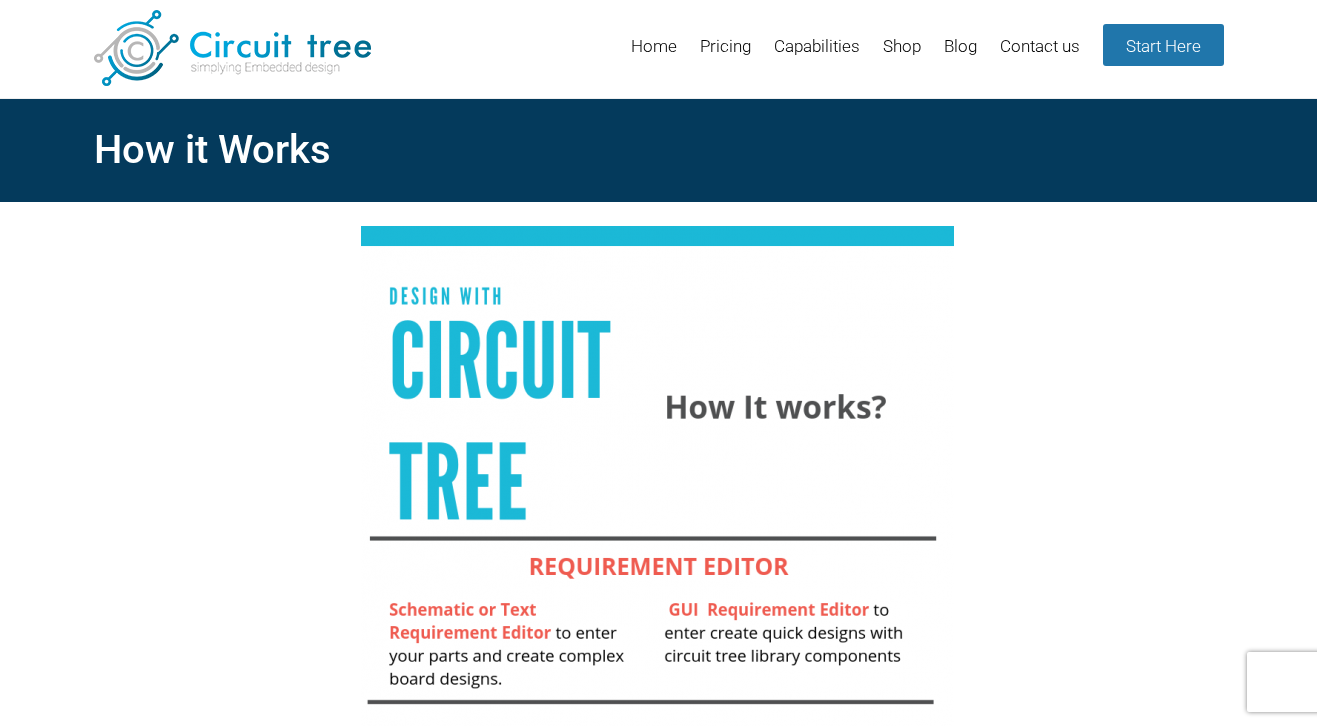 scroll, scrollTop: 0, scrollLeft: 0, axis: both 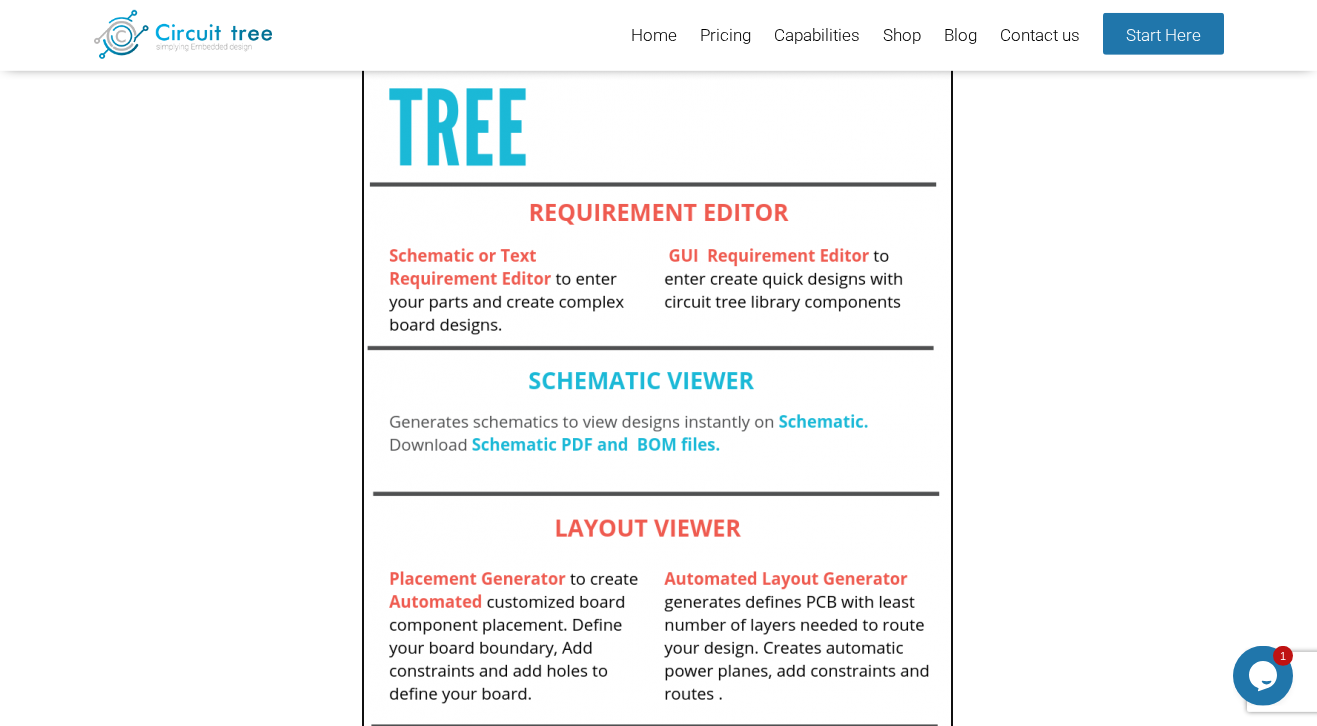 click at bounding box center [657, 374] 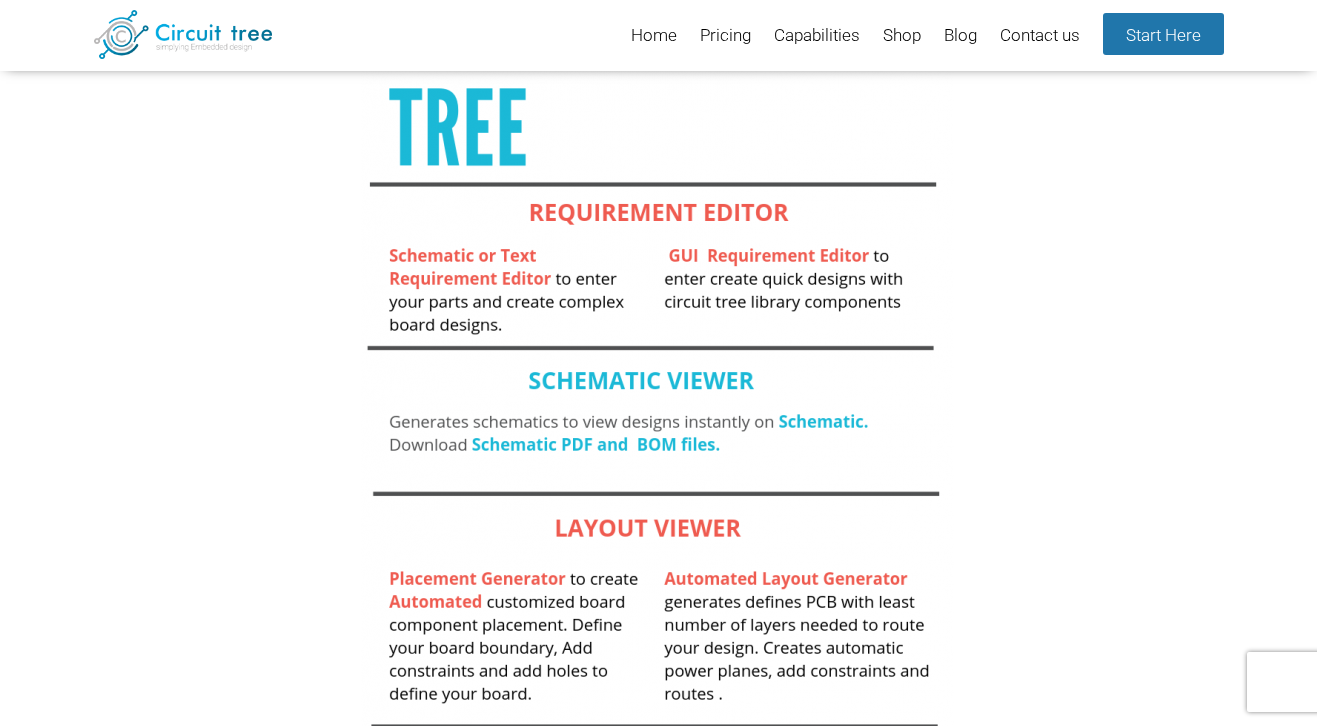 scroll, scrollTop: 327, scrollLeft: 0, axis: vertical 